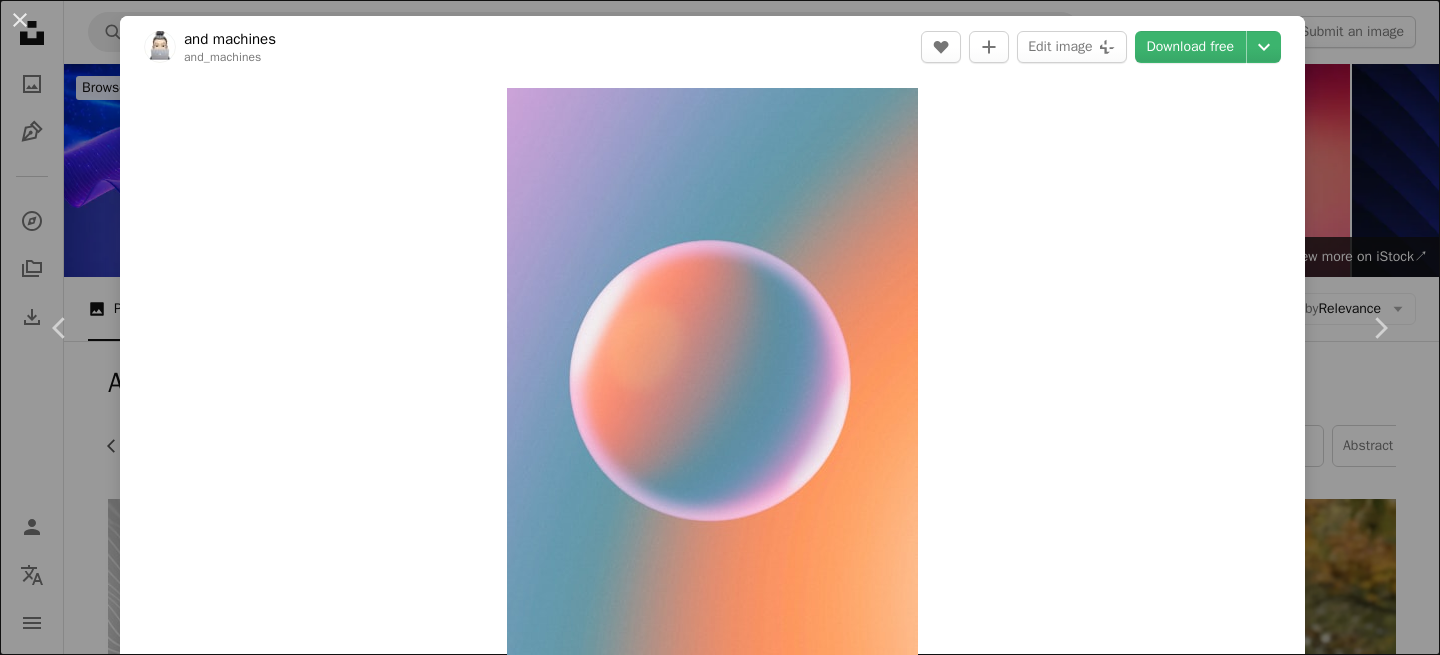 scroll, scrollTop: 4008, scrollLeft: 0, axis: vertical 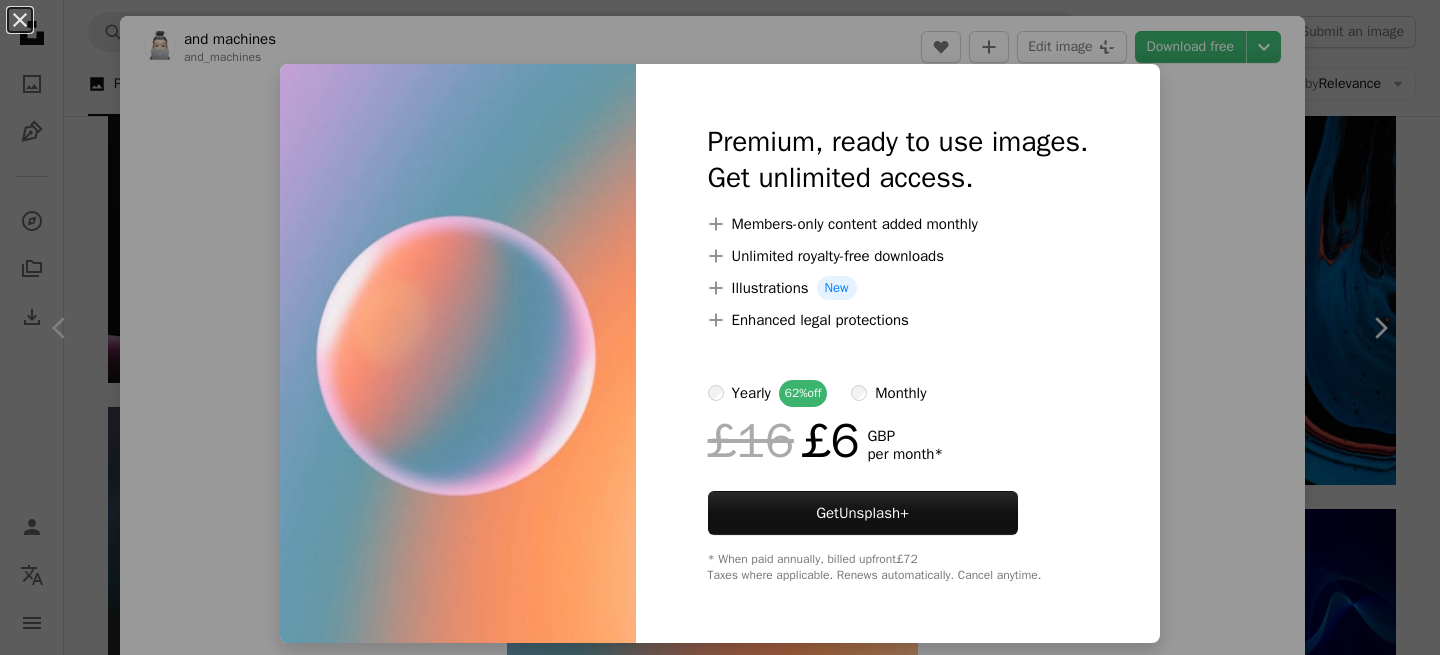 click on "An X shape Premium, ready to use images. Get unlimited access. A plus sign Members-only content added monthly A plus sign Unlimited royalty-free downloads A plus sign Illustrations  New A plus sign Enhanced legal protections yearly 62%  off monthly £16   £6 GBP per month * Get  Unsplash+ * When paid annually, billed upfront  £72 Taxes where applicable. Renews automatically. Cancel anytime." at bounding box center (720, 327) 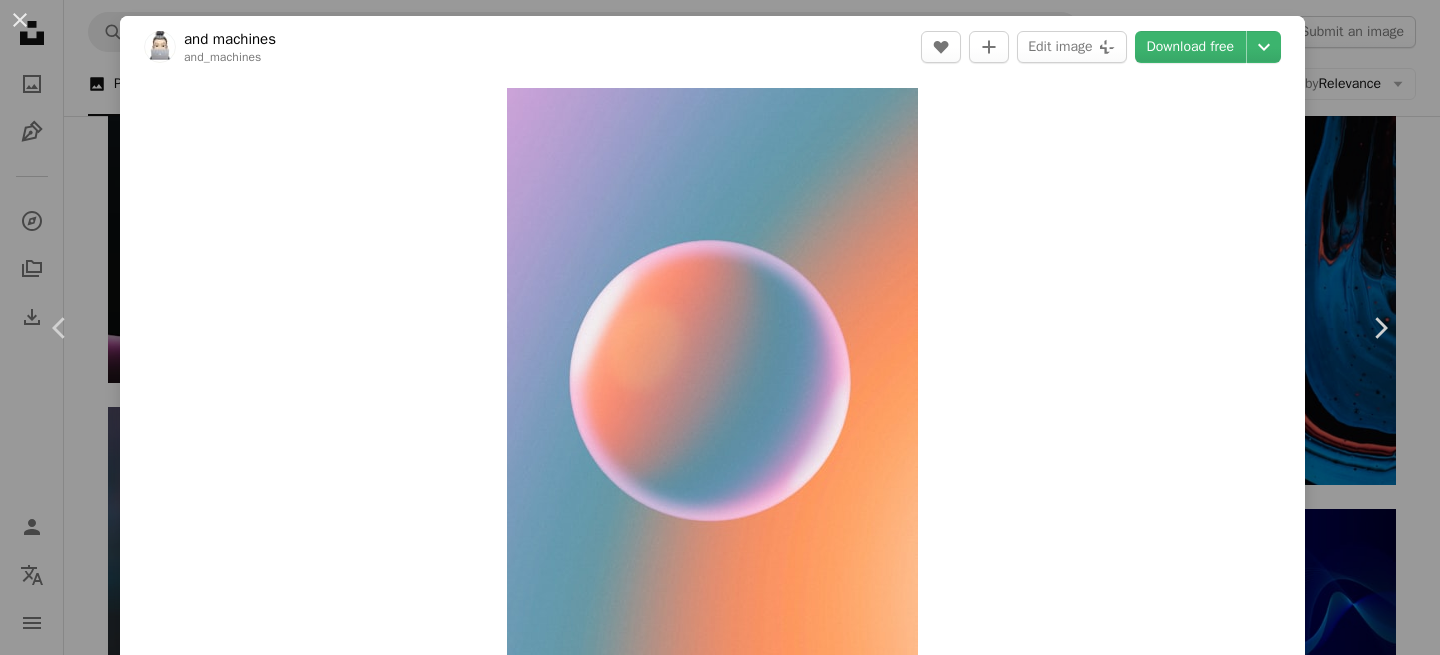 click on "An X shape Chevron left Chevron right and machines and_machines A heart A plus sign Edit image   Plus sign for Unsplash+ Download free Chevron down Zoom in Views 43,611,782 Downloads 451,137 Featured in Photos ,  3D Renders ,  Experimental A forward-right arrow Share Info icon Info More Actions [DESCRIPTION] Calendar outlined Published on  September 24, 2021 Safety Free to use under the  Unsplash License abstract blue gradient gradient background colorful orange abstract background abstract art glass render simple circle minimal background simple background shapes drop simplicity minimal art wallpaper background Creative Commons images Browse premium related images on iStock  |  Save 20% with code UNSPLASH20 View more on iStock  ↗ Related images A heart A plus sign [PERSON] Arrow pointing down A heart A plus sign [PERSON] Arrow pointing down Plus sign for Unsplash+ A heart A plus sign [PERSON] For  Unsplash+ A lock   Purchase Plus sign for Unsplash+ A heart A plus sign [PERSON]" at bounding box center [720, 327] 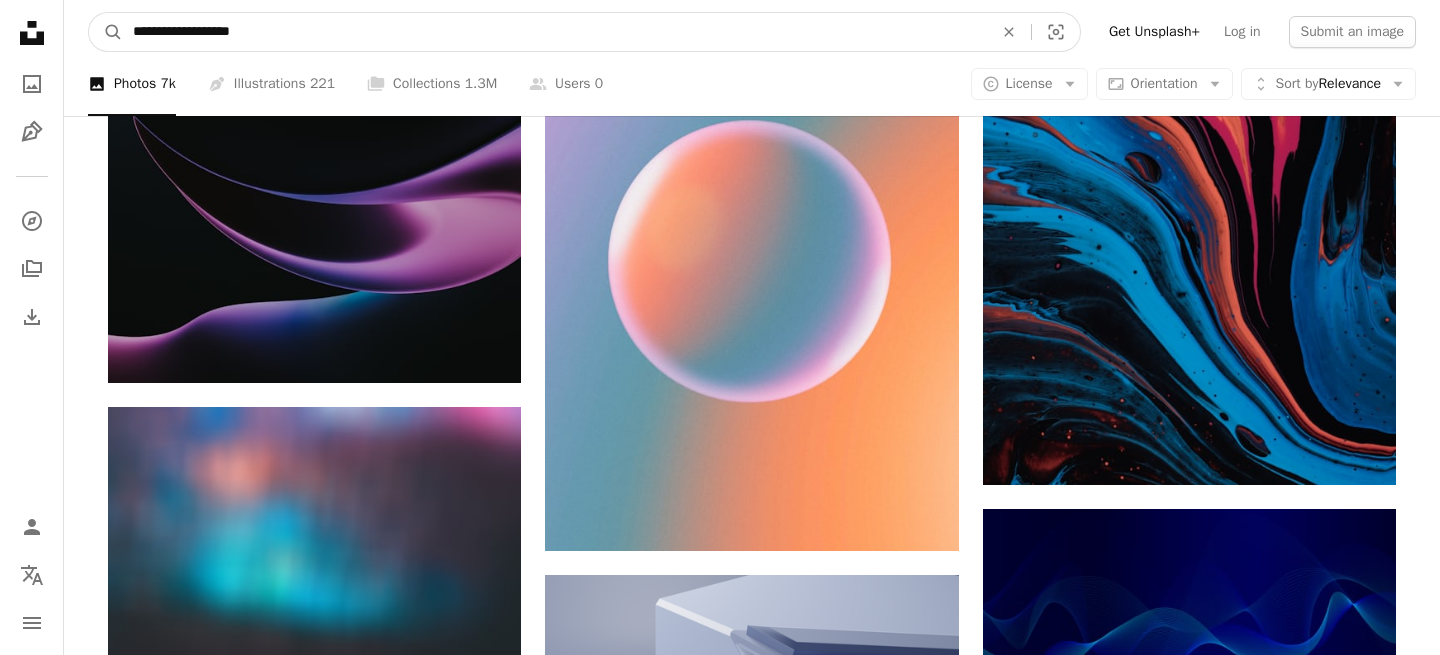 click on "**********" at bounding box center (555, 32) 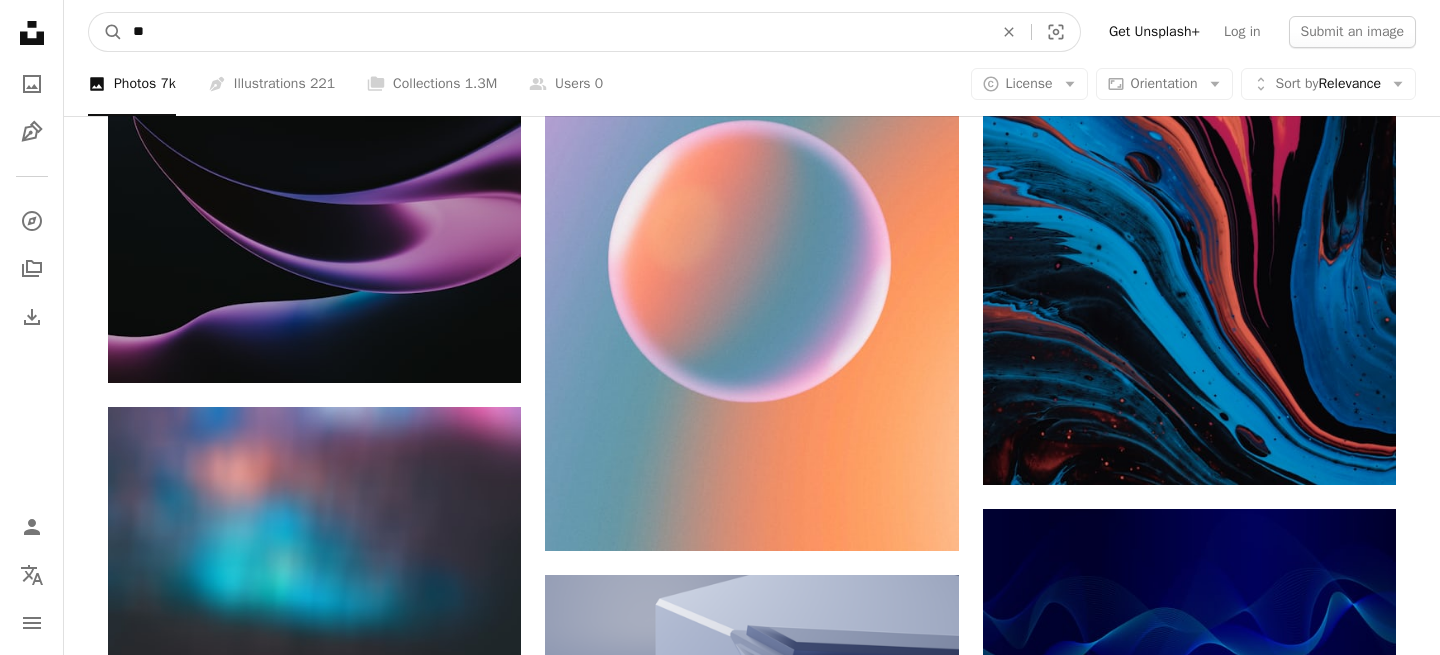 type on "*" 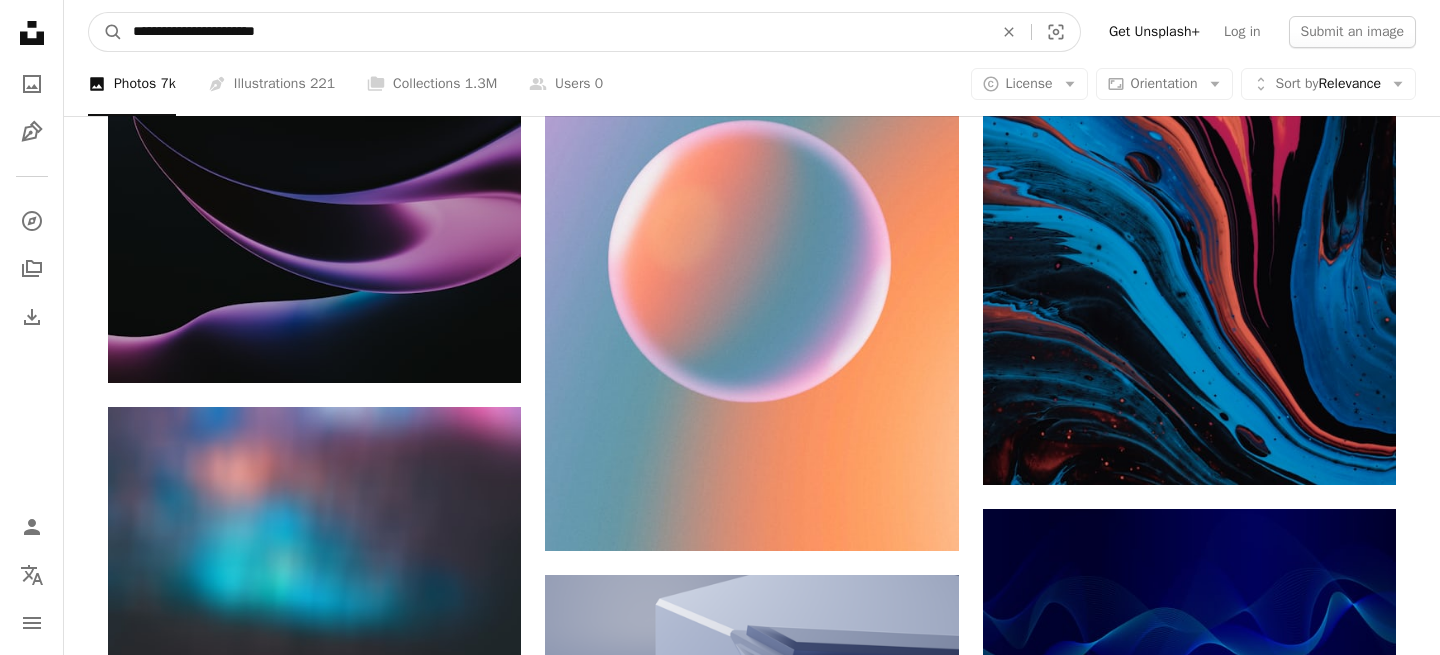 type on "**********" 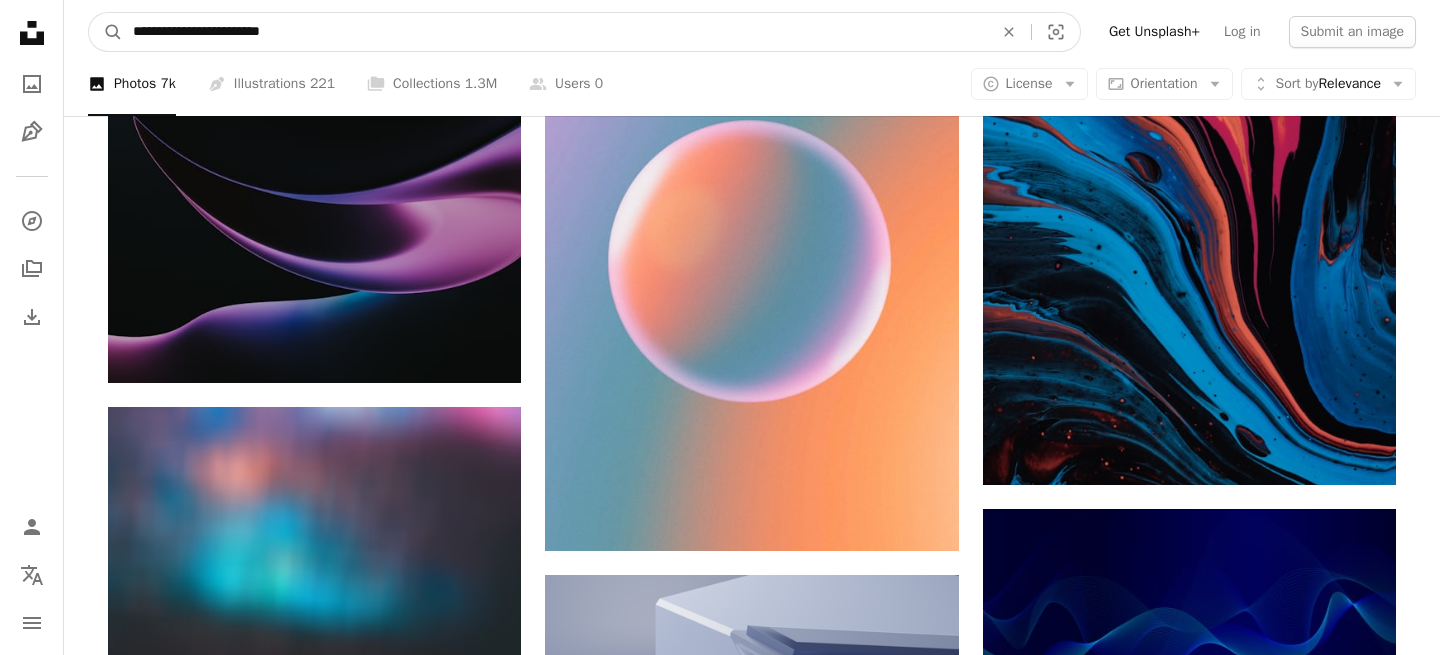 click on "A magnifying glass" at bounding box center [106, 32] 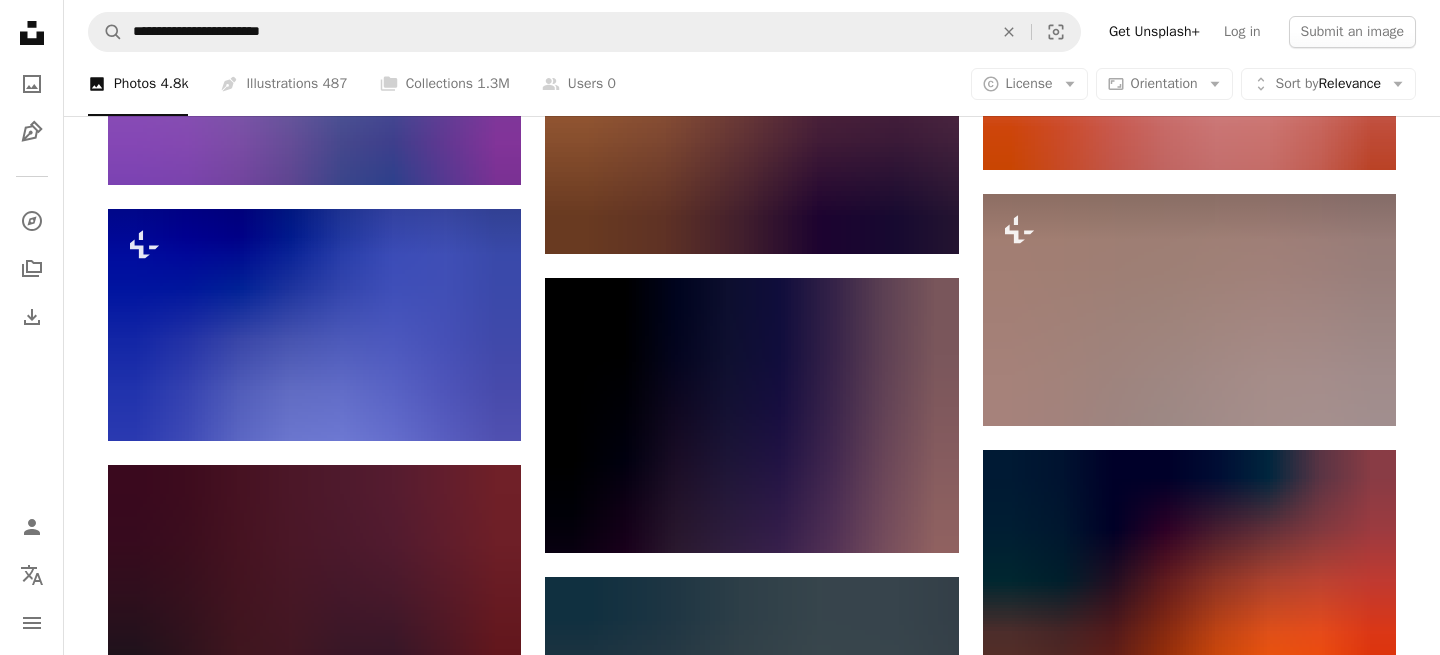scroll, scrollTop: 1164, scrollLeft: 0, axis: vertical 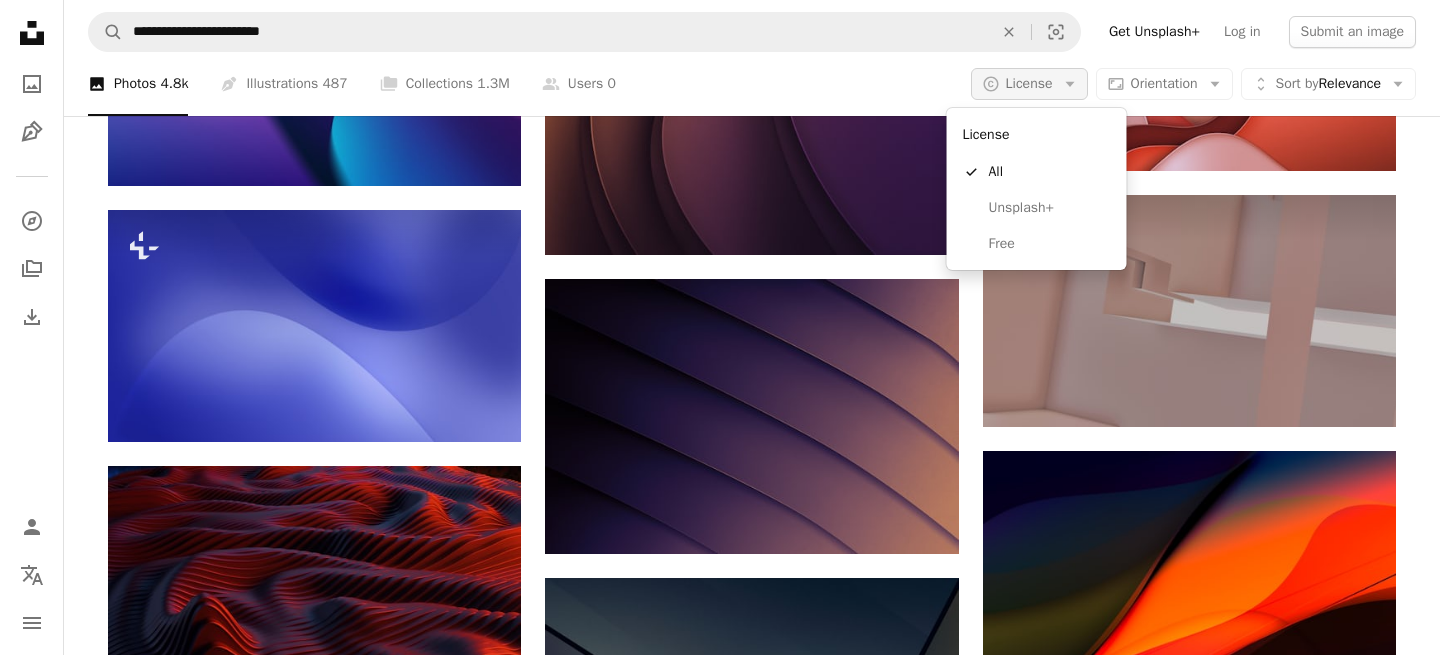 click on "Arrow down" 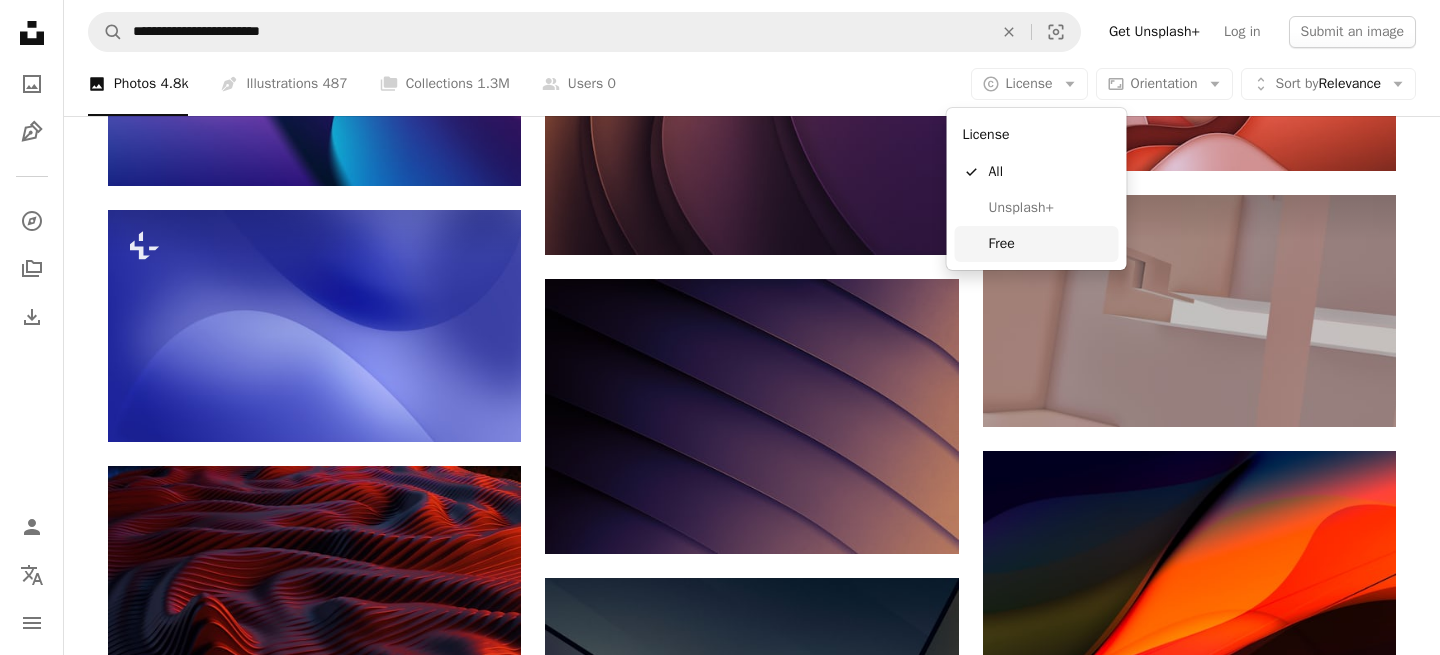 click on "Free" at bounding box center (1037, 244) 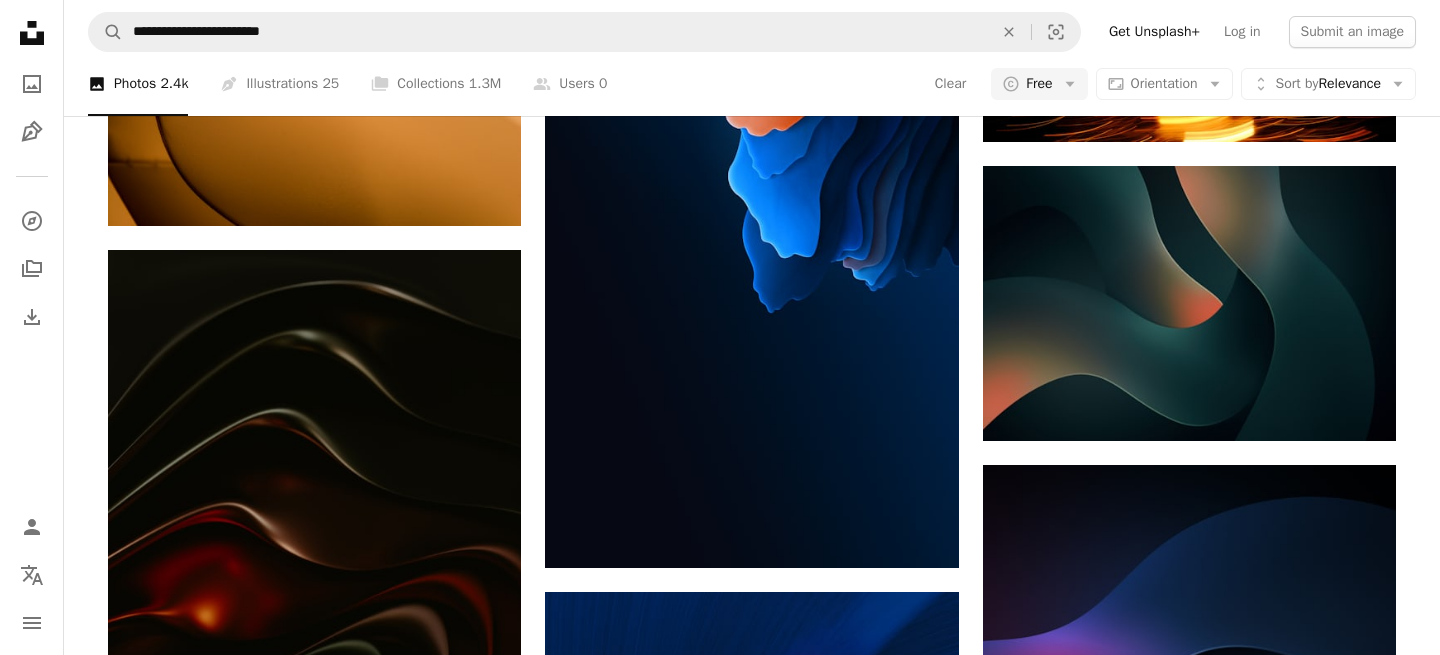 scroll, scrollTop: 2705, scrollLeft: 0, axis: vertical 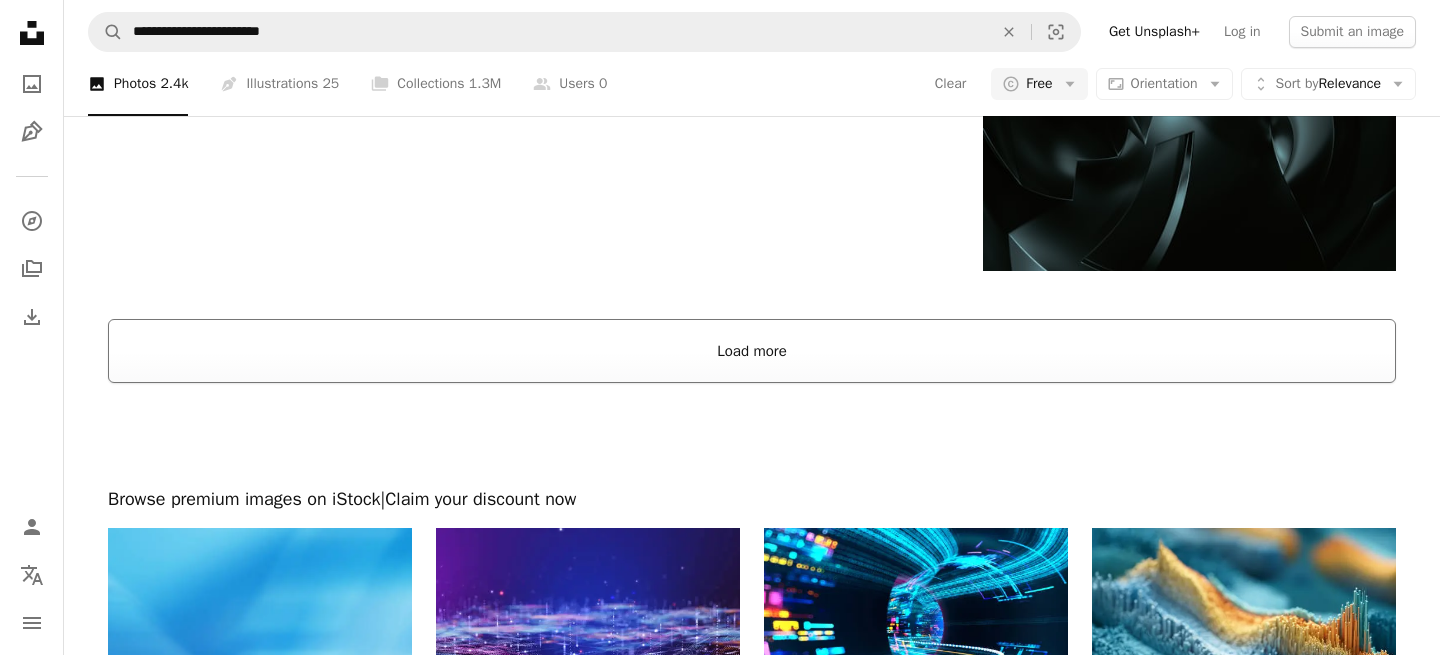 click on "Load more" at bounding box center [752, 351] 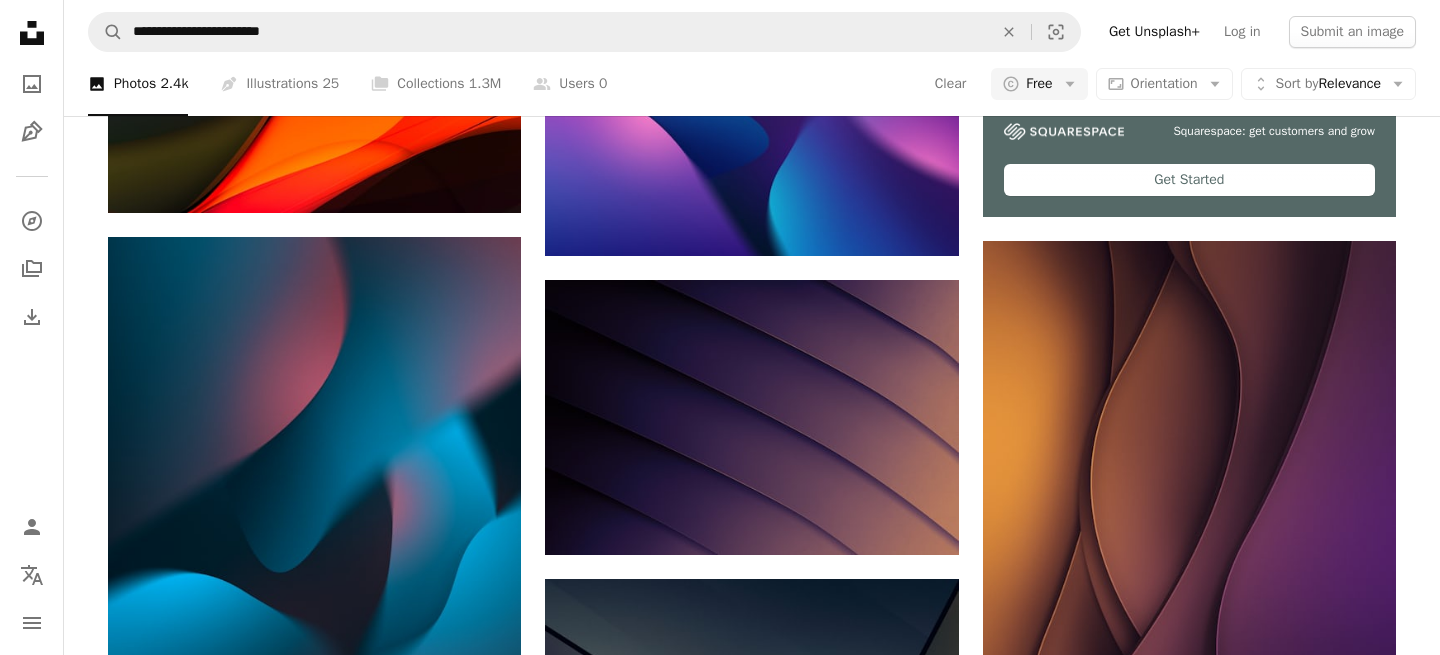 scroll, scrollTop: 0, scrollLeft: 0, axis: both 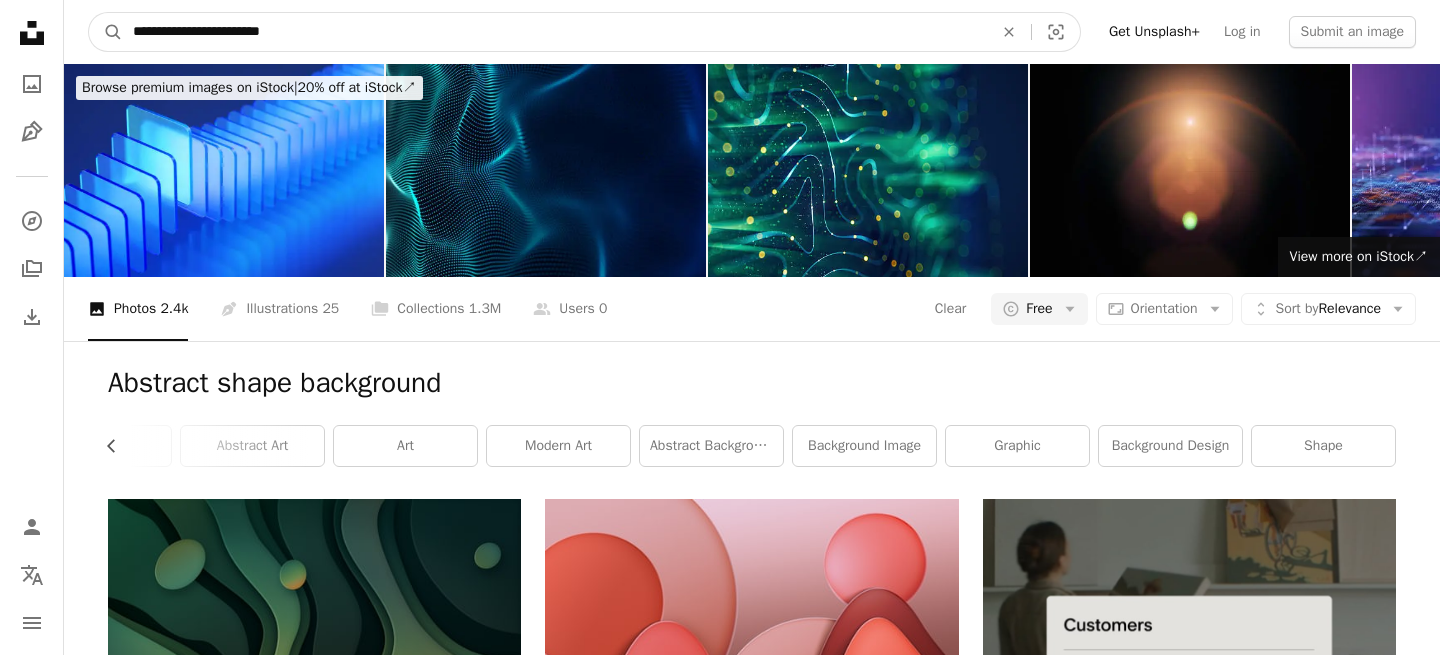 click on "**********" at bounding box center [555, 32] 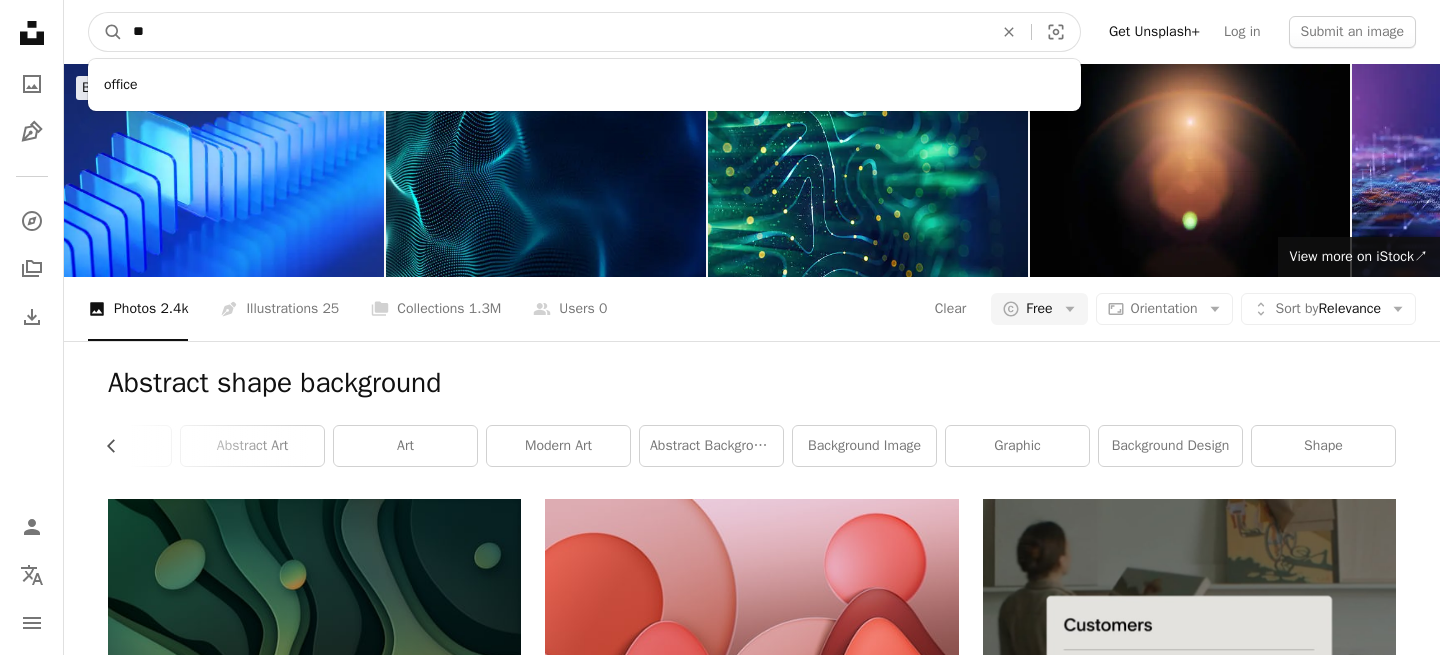 type on "*" 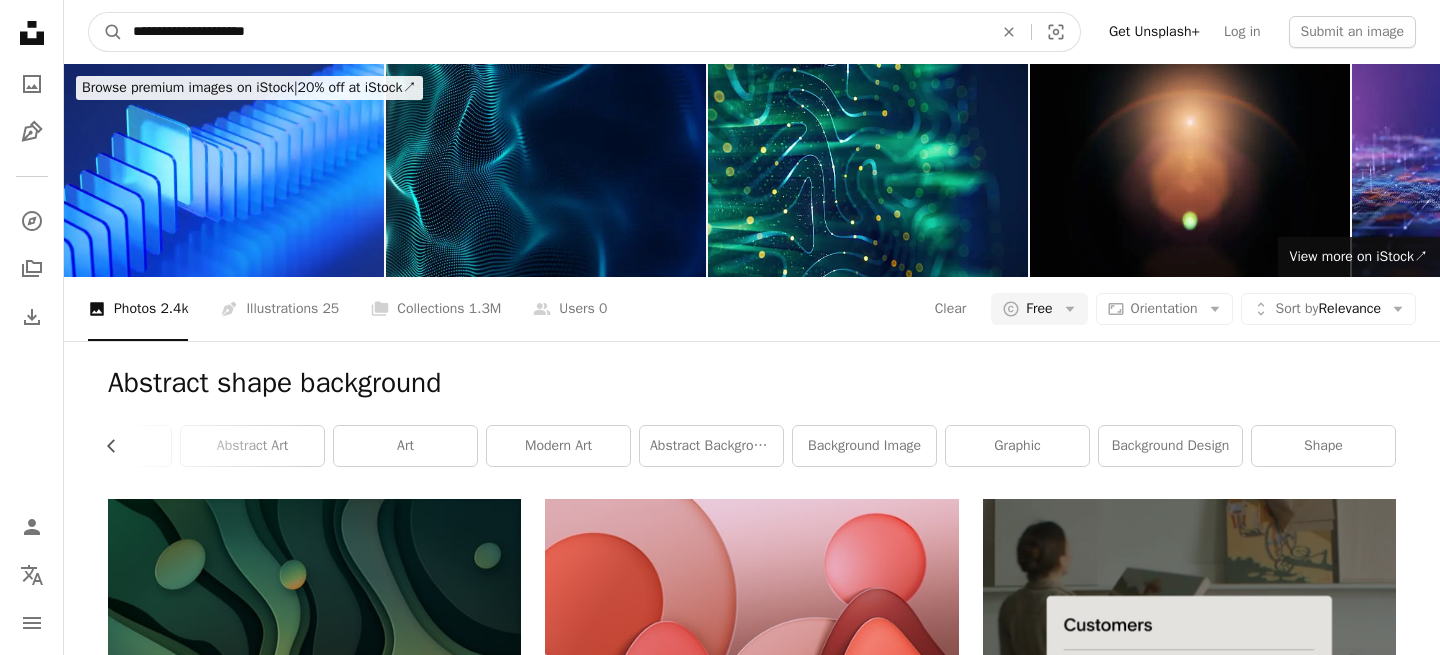 type on "**********" 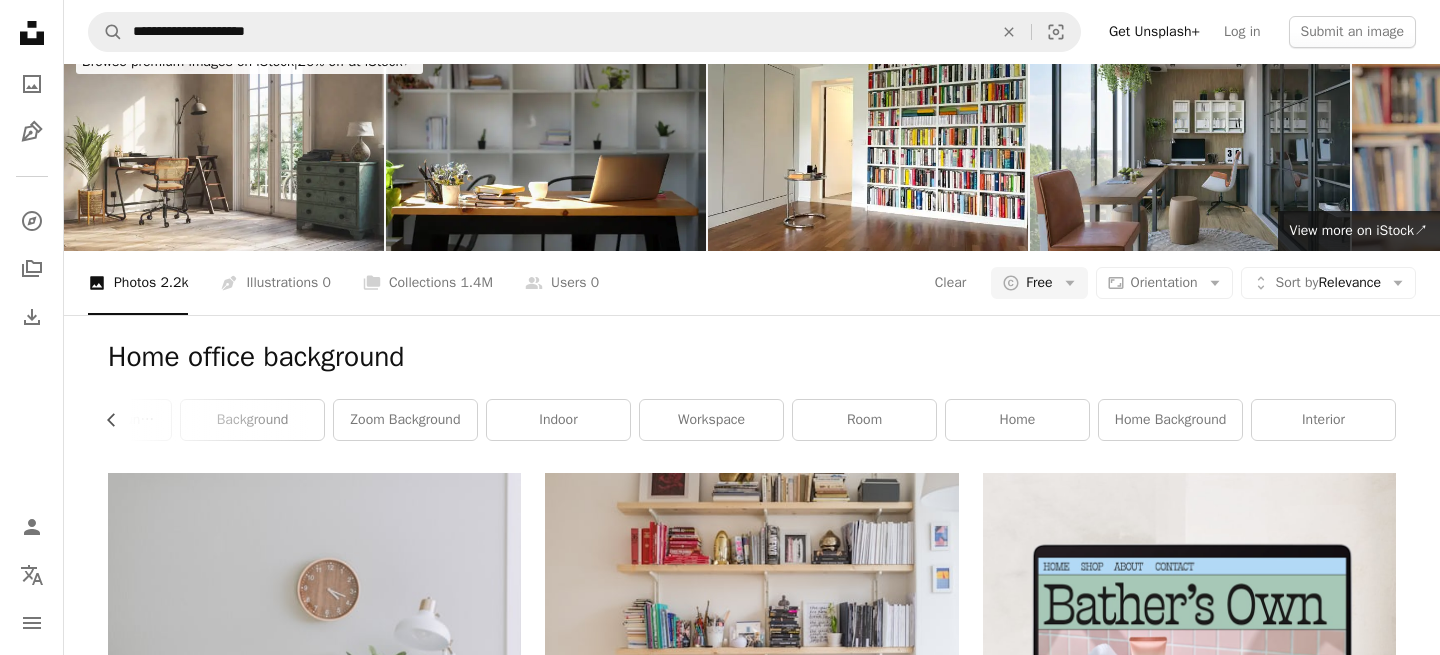 scroll, scrollTop: 0, scrollLeft: 0, axis: both 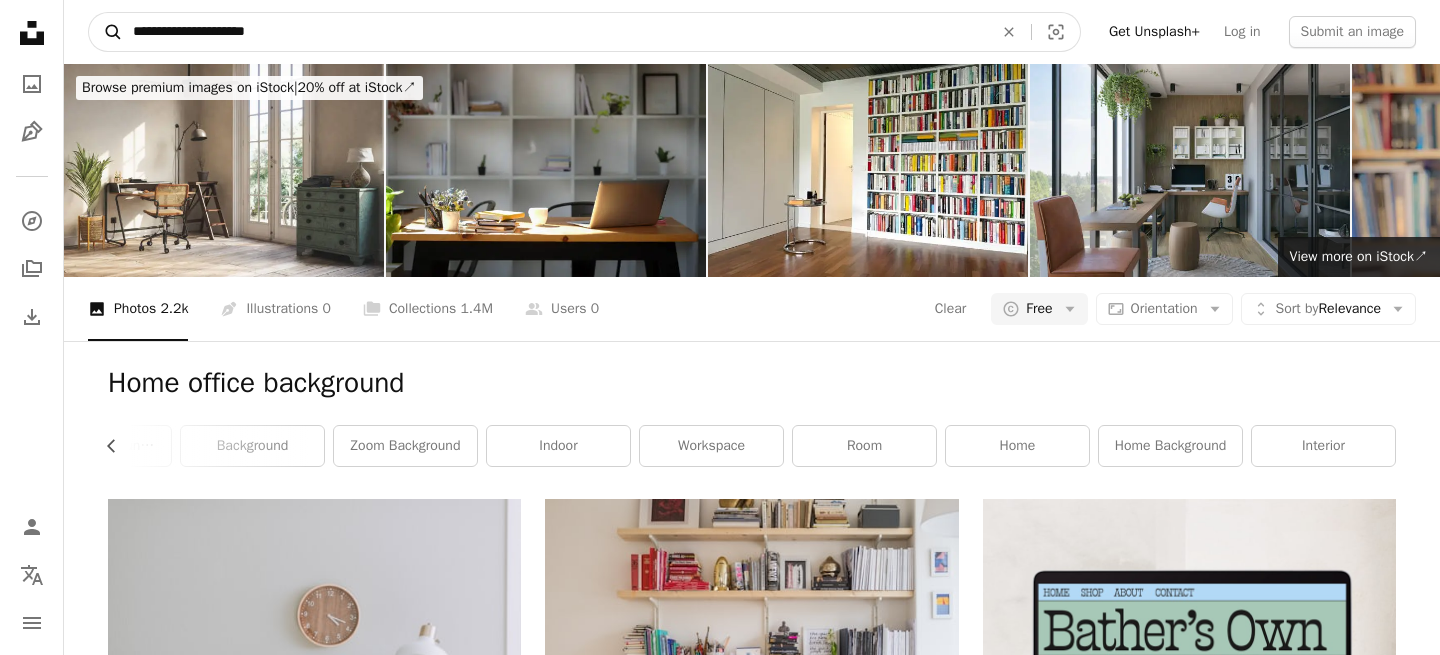 drag, startPoint x: 313, startPoint y: 34, endPoint x: 94, endPoint y: 32, distance: 219.00912 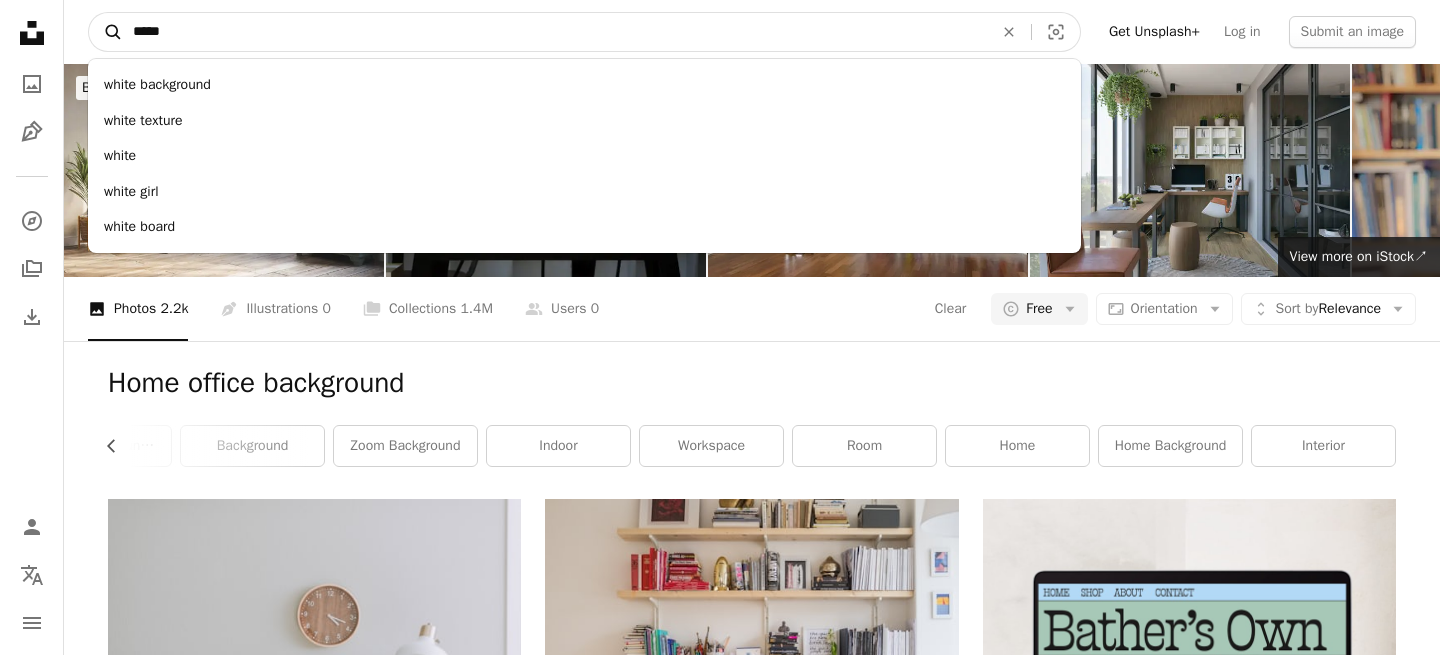 type on "*****" 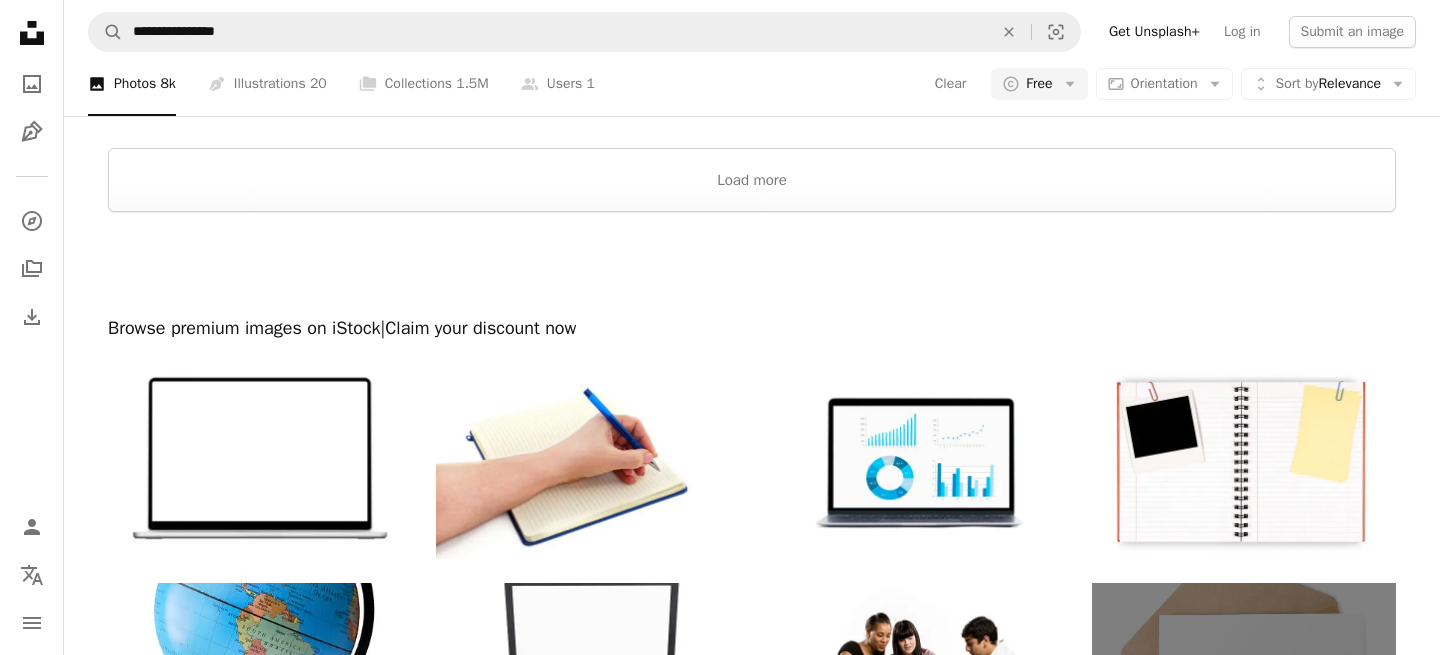 scroll, scrollTop: 4704, scrollLeft: 0, axis: vertical 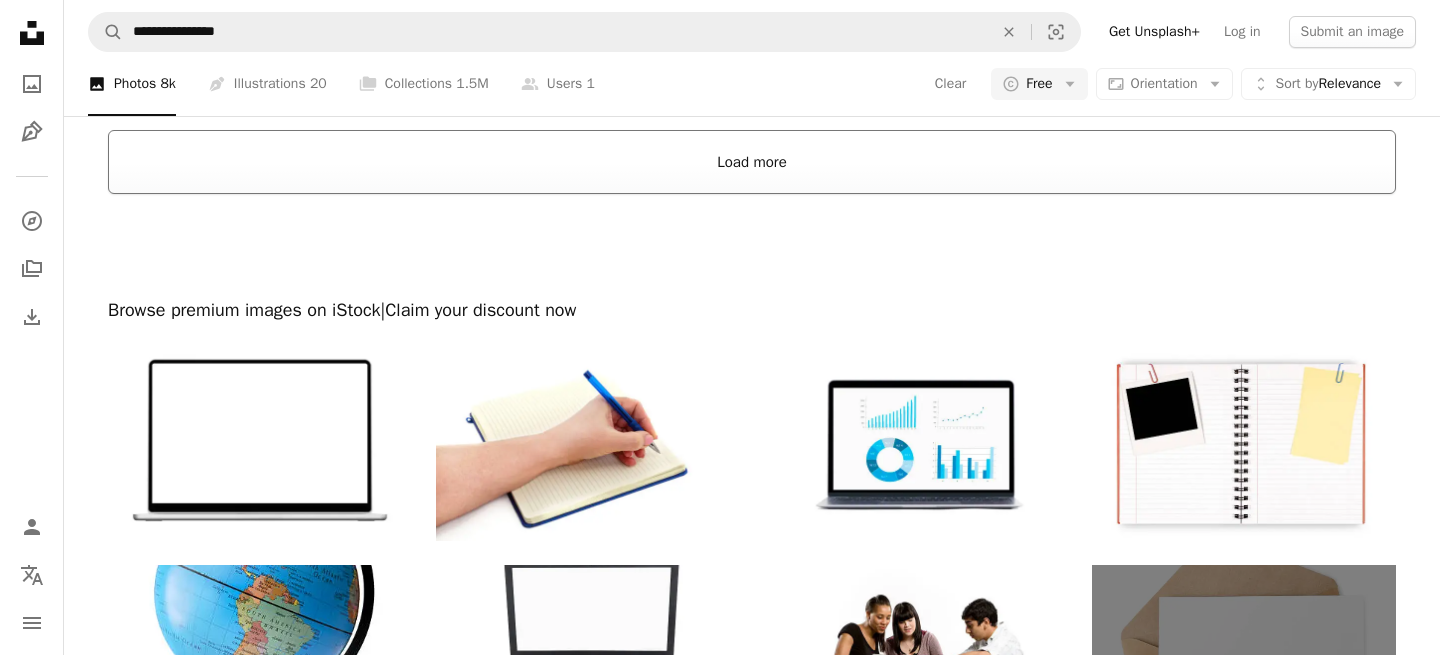 click on "Load more" at bounding box center (752, 162) 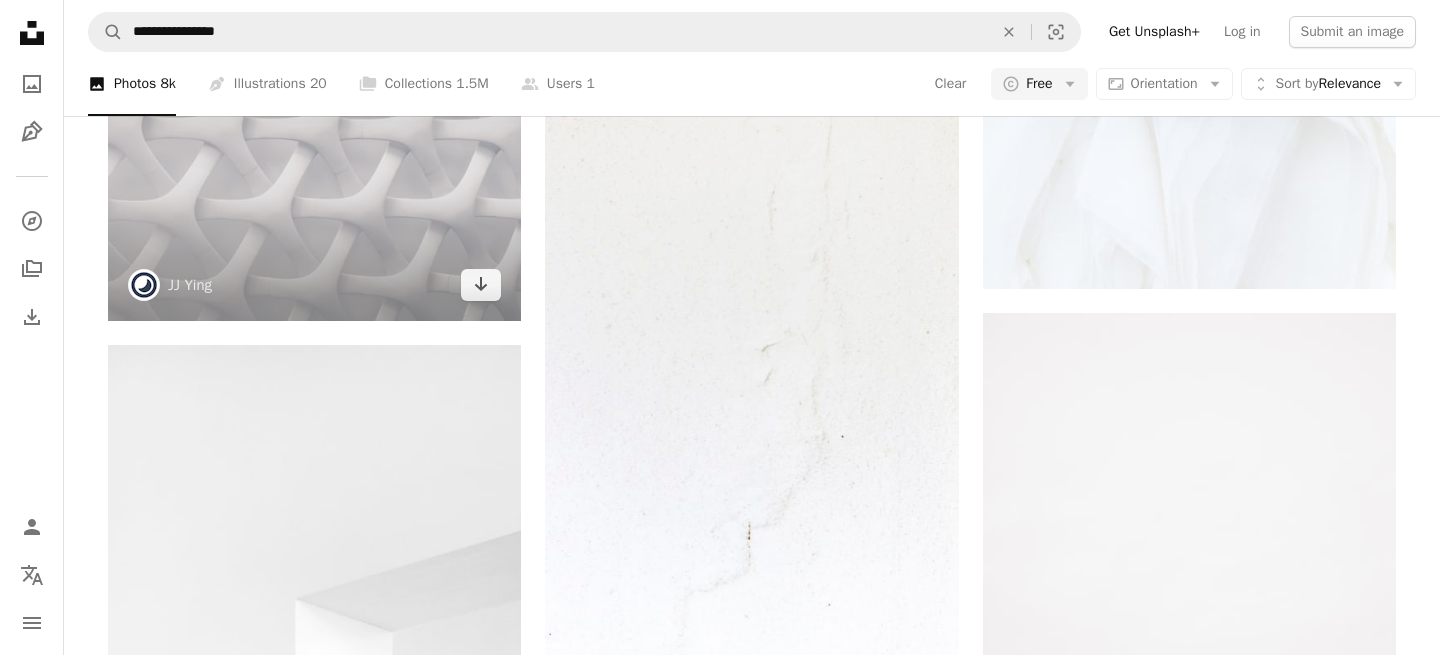 scroll, scrollTop: 1893, scrollLeft: 0, axis: vertical 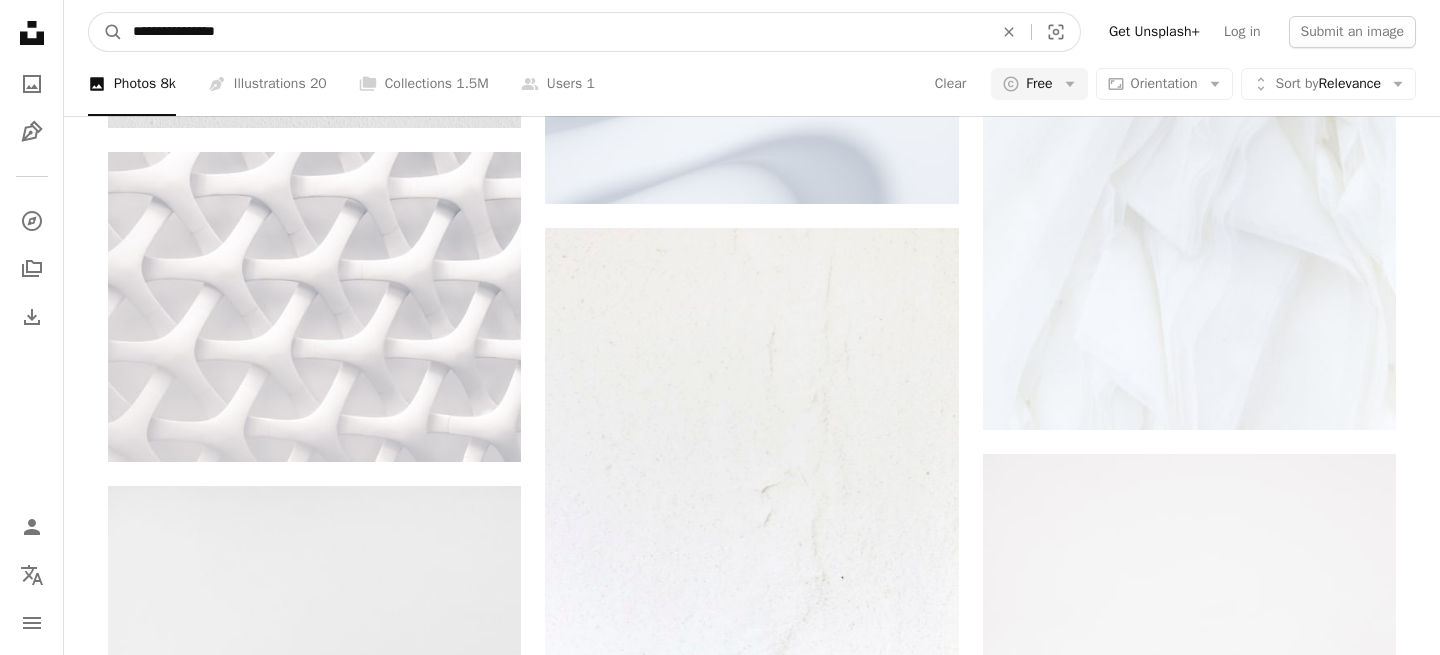click on "**********" at bounding box center (555, 32) 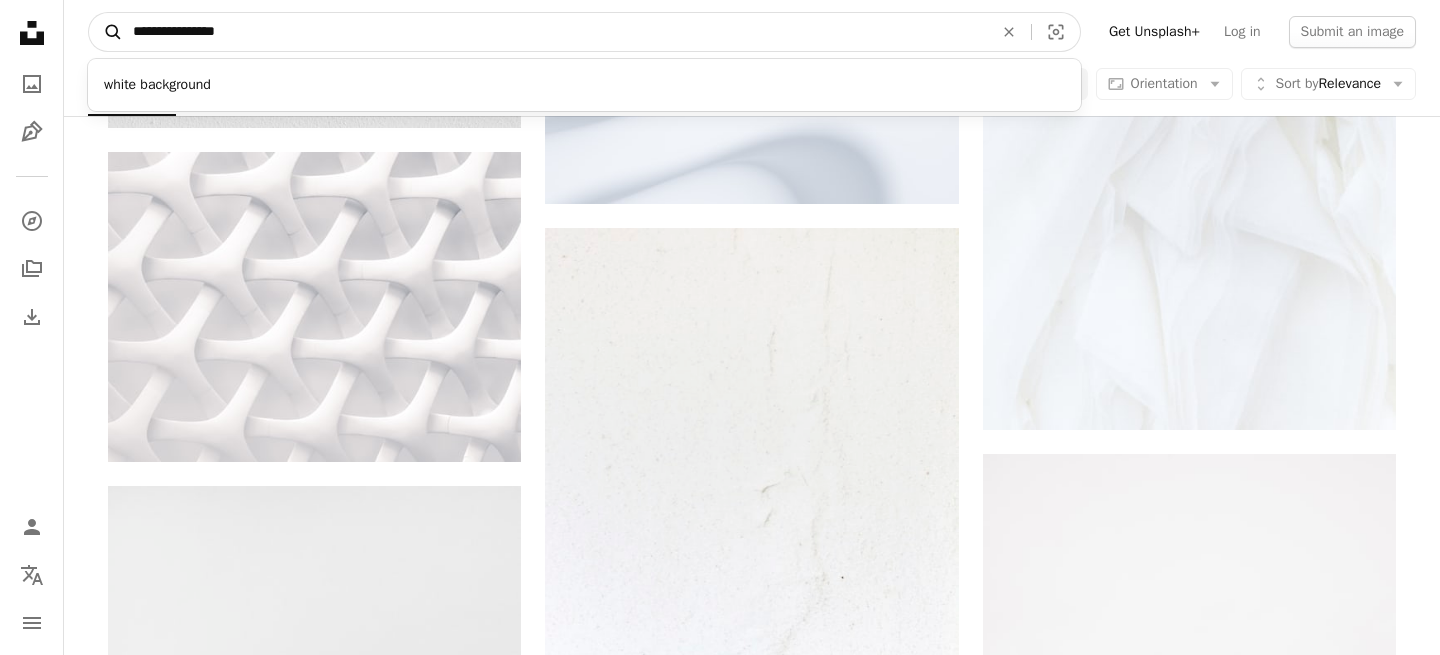 drag, startPoint x: 480, startPoint y: 46, endPoint x: 98, endPoint y: 37, distance: 382.10602 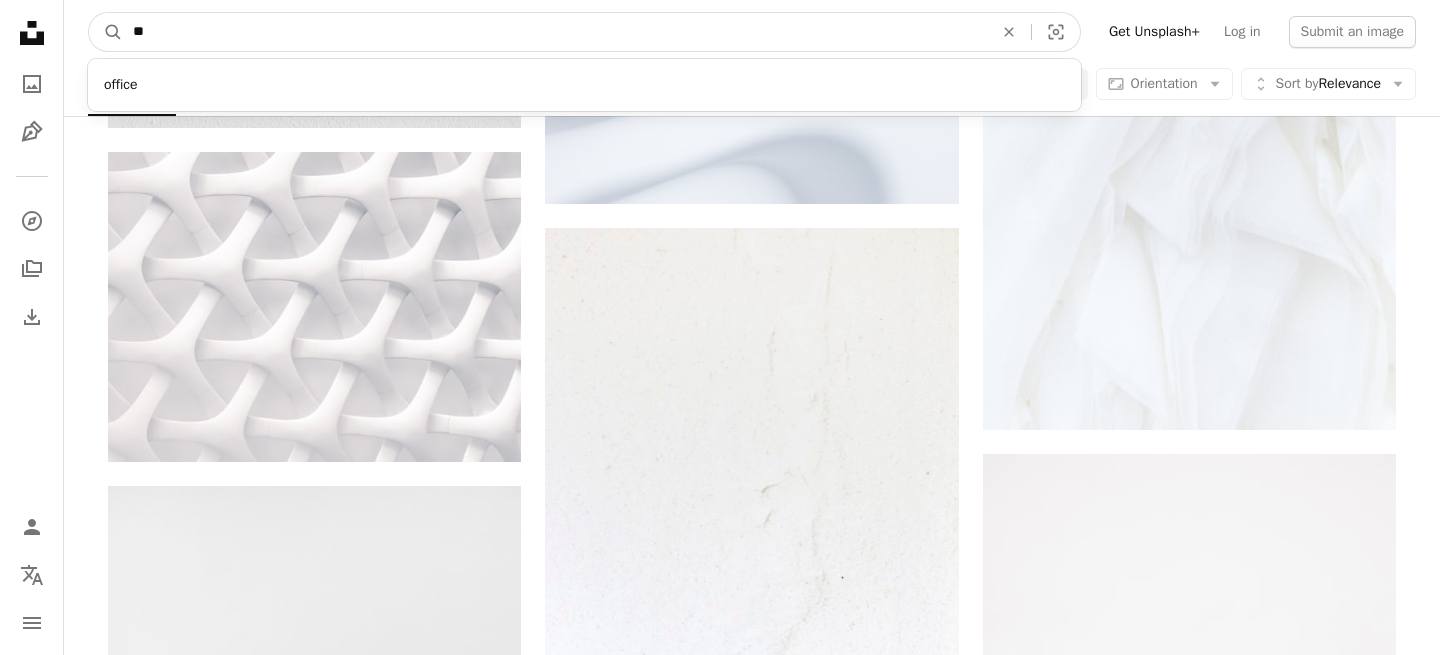 type on "*" 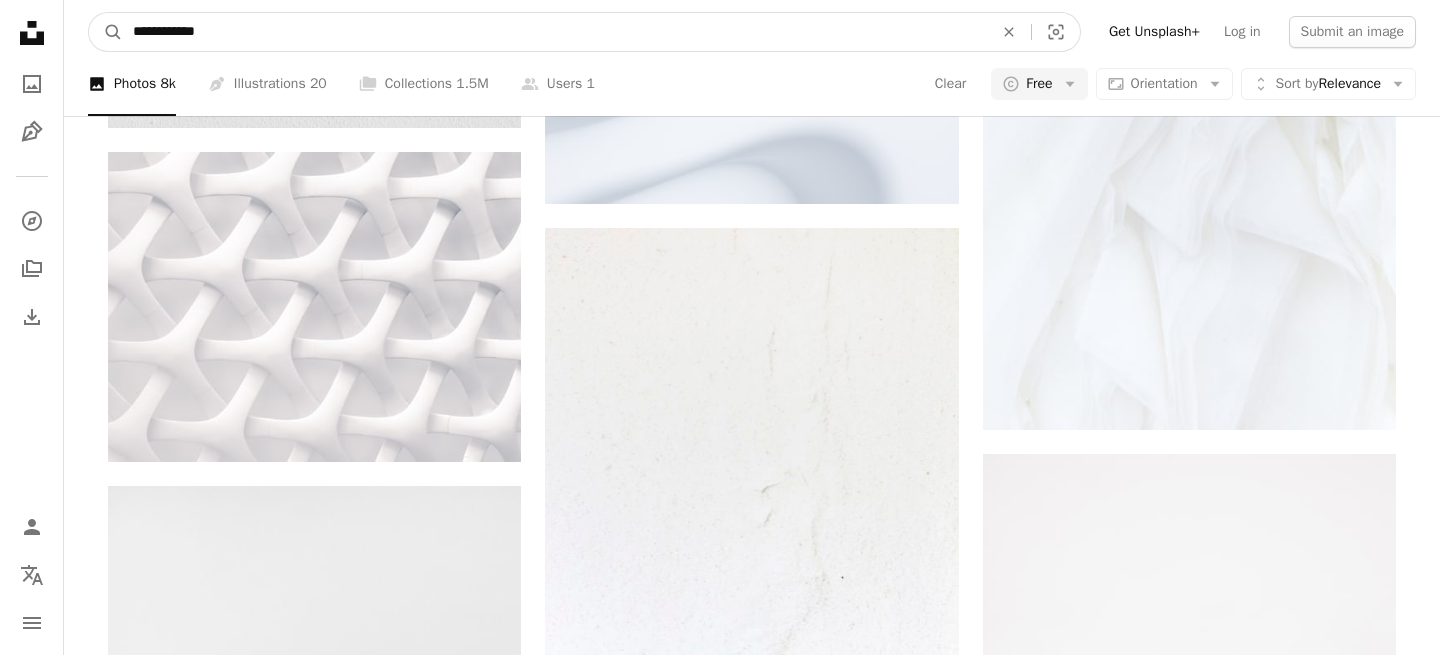 type on "**********" 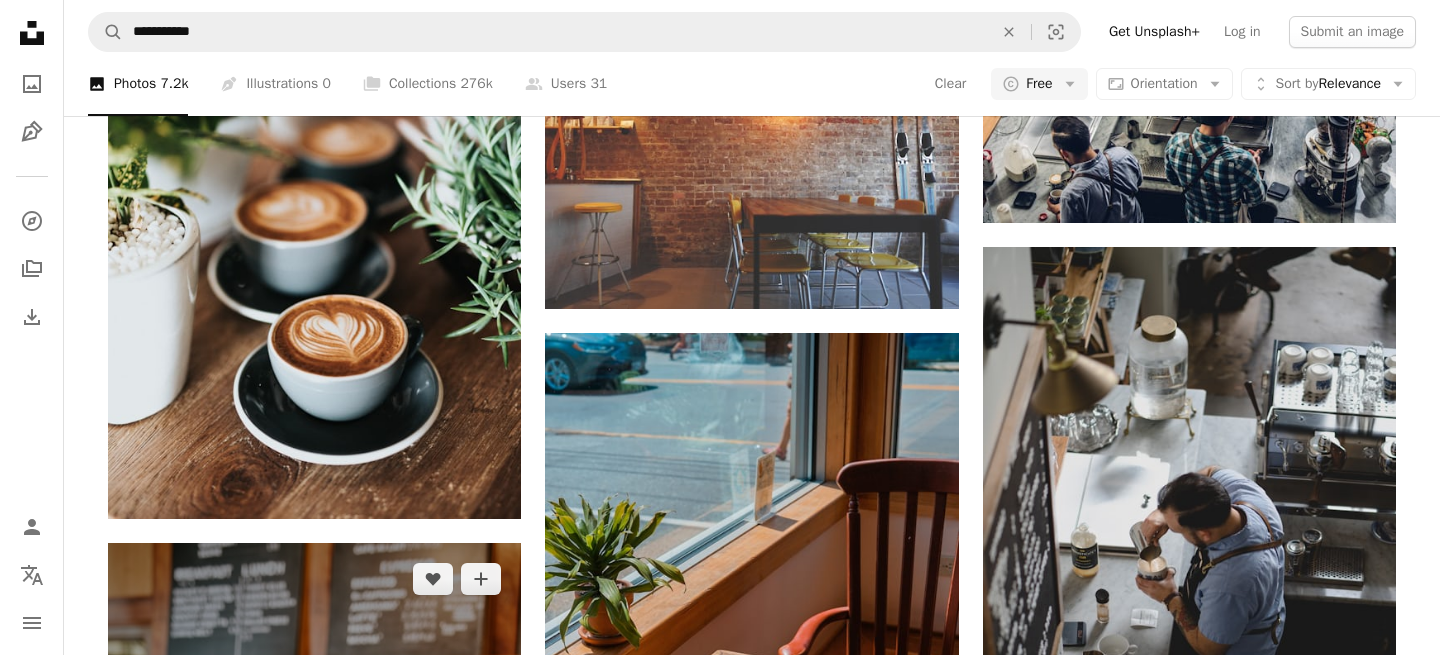 scroll, scrollTop: 2012, scrollLeft: 0, axis: vertical 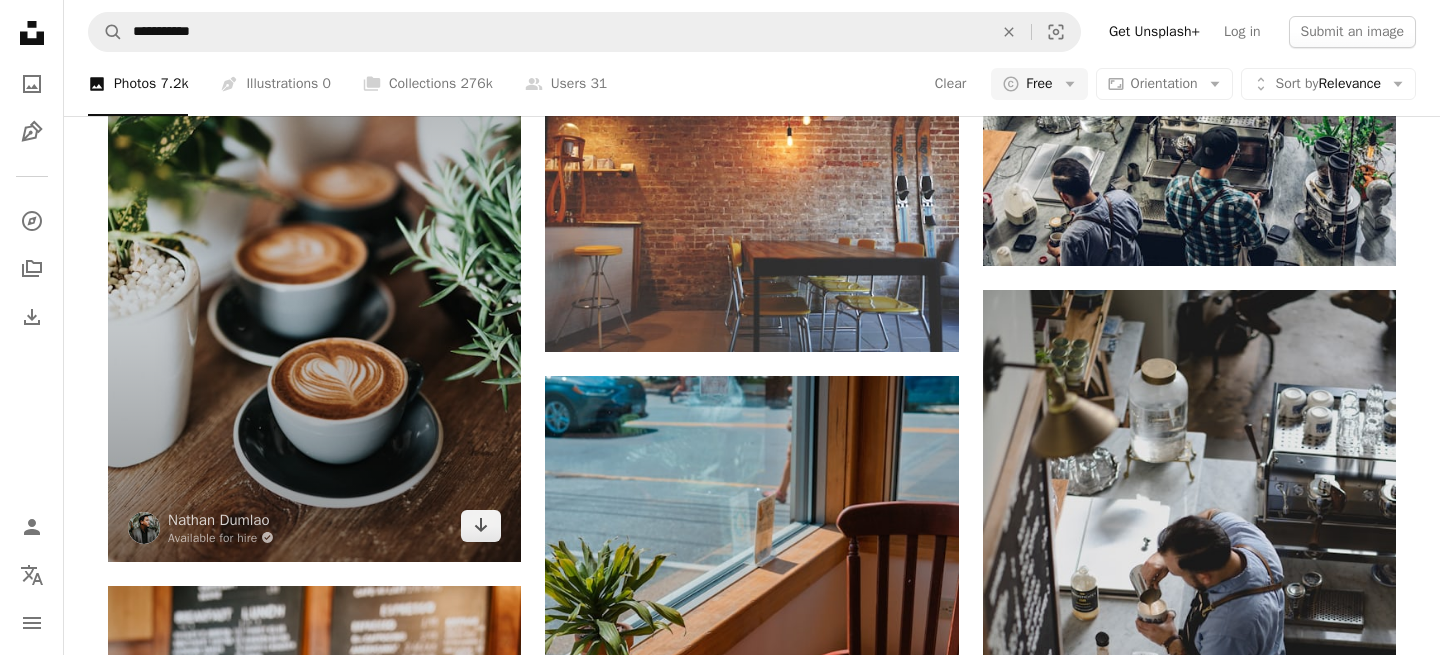 click at bounding box center (314, 252) 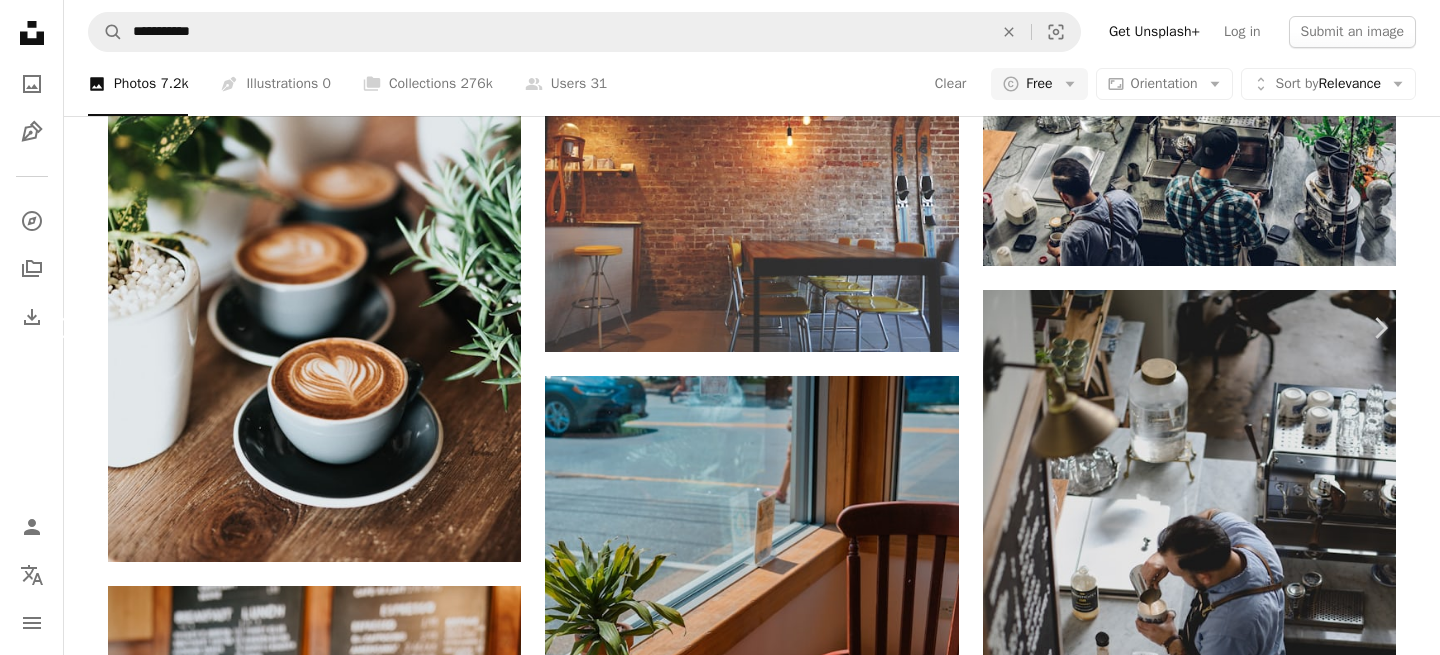 click on "Chevron left" at bounding box center [60, 328] 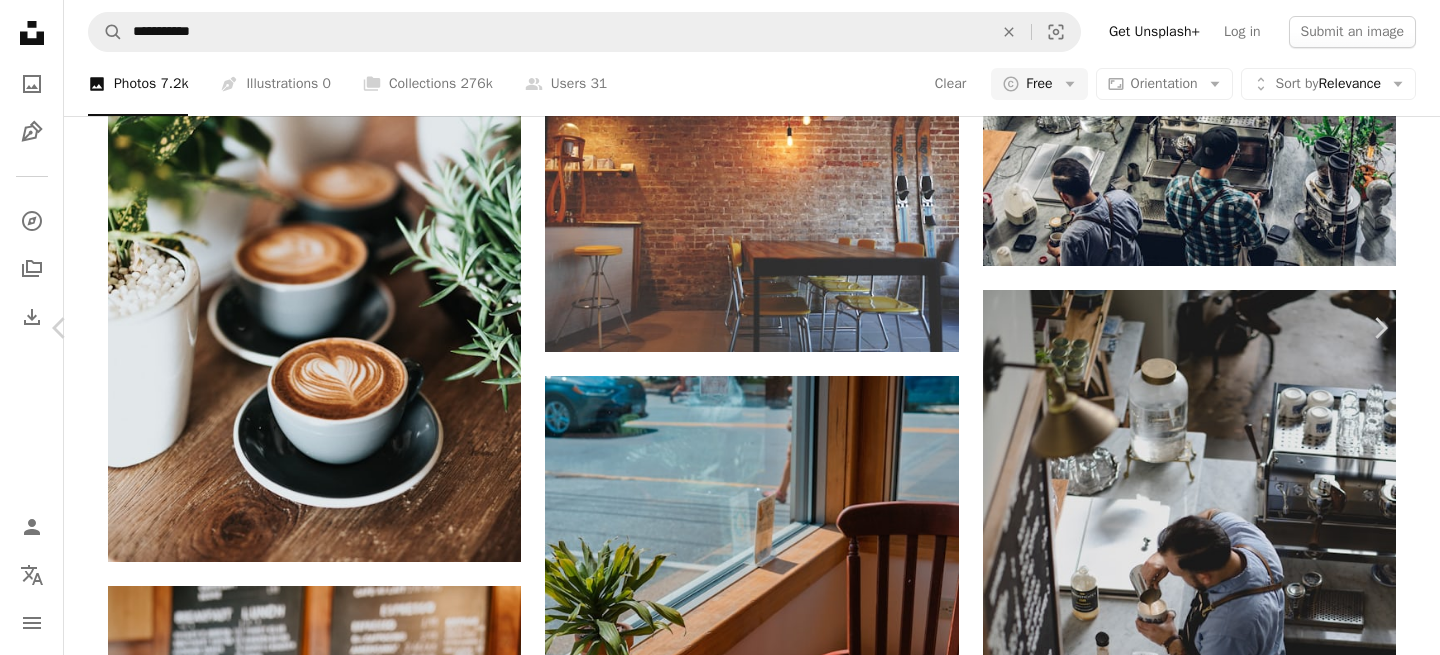 click on "An X shape Chevron left Chevron right [PERSON] [PERSON] A heart A plus sign Edit image   Plus sign for Unsplash+ Download free Chevron down Zoom in Views 23,049,109 Downloads 213,788 Featured in Photos ,  Food & Drink A forward-right arrow Share Info icon Info More Actions A map marker [COMPANY], [CITY], [COUNTRY] Calendar outlined Published on  October 17, 2015 Camera Canon, EOS 5D Safety Free to use under the  Unsplash License coffee plant rain restaurant cafe table window coffee shop chair cup plate food and drink decor filter eat zoom backgrounds cutlery french press jug milk jug Backgrounds Browse premium related images on iStock  |  Save 20% with code UNSPLASH20 View more on iStock  ↗ Related images A heart A plus sign [PERSON] Available for hire A checkmark inside of a circle Arrow pointing down Plus sign for Unsplash+ A heart A plus sign [PERSON] For  Unsplash+ A lock   Purchase A heart A plus sign [PERSON]" at bounding box center [720, 3098] 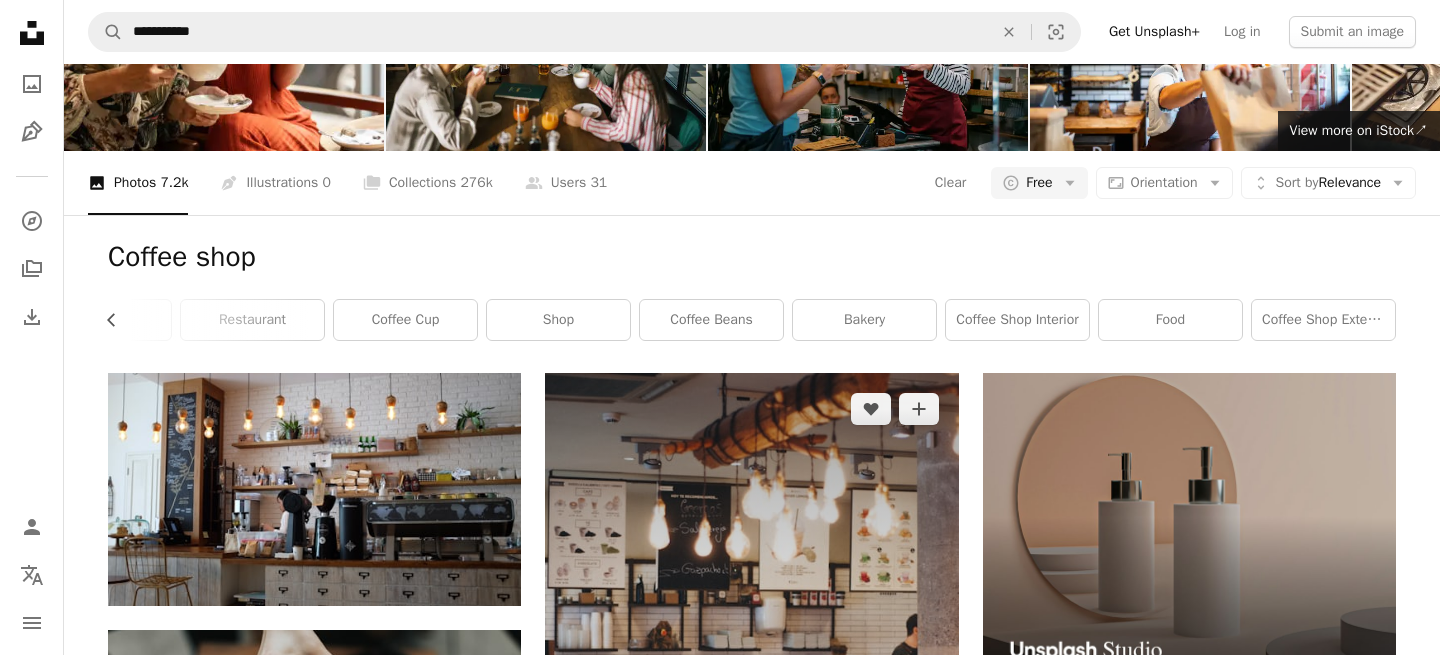 scroll, scrollTop: 0, scrollLeft: 0, axis: both 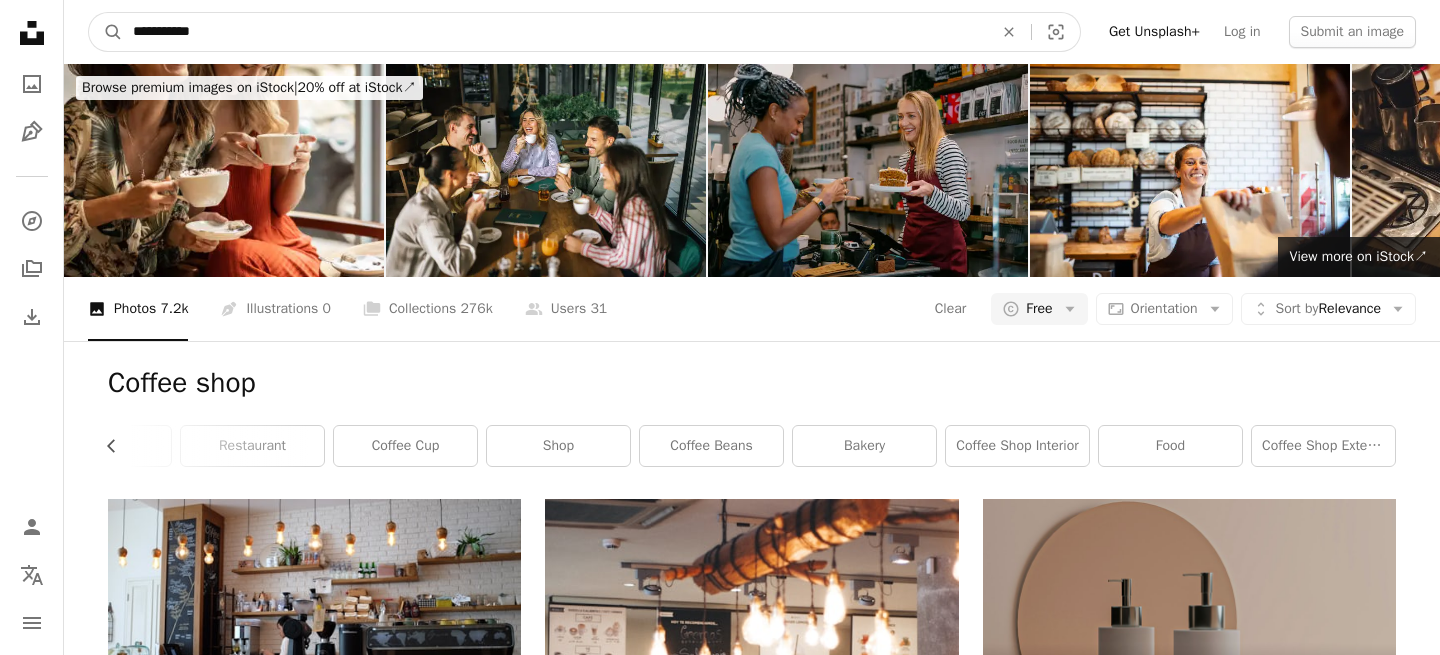 drag, startPoint x: 228, startPoint y: 32, endPoint x: 85, endPoint y: 27, distance: 143.08739 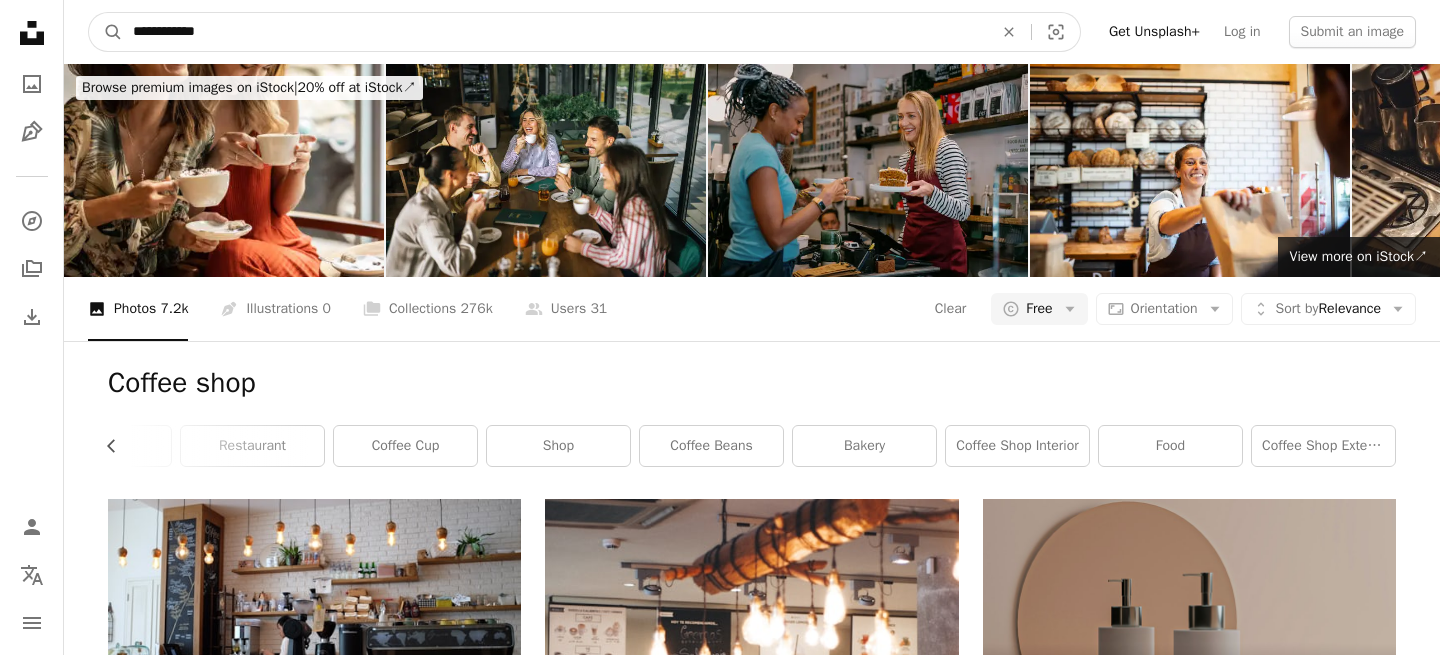 type on "**********" 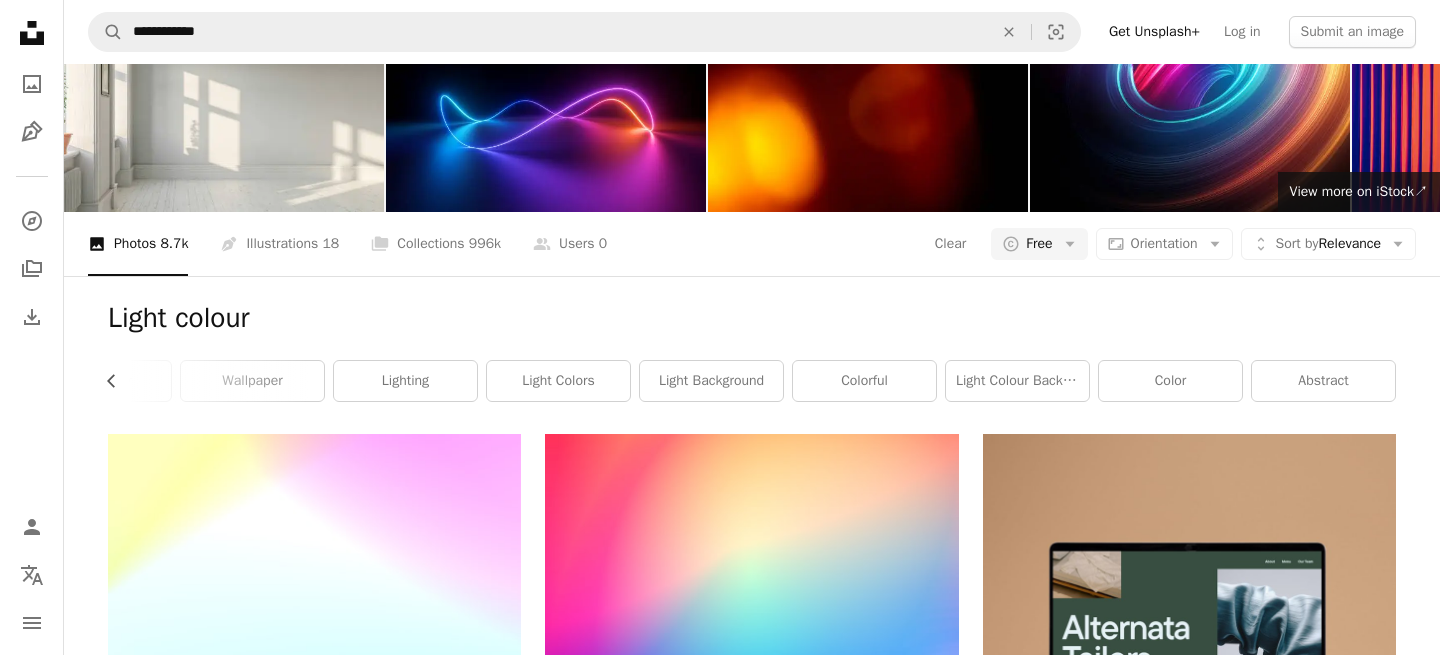 scroll, scrollTop: 0, scrollLeft: 0, axis: both 